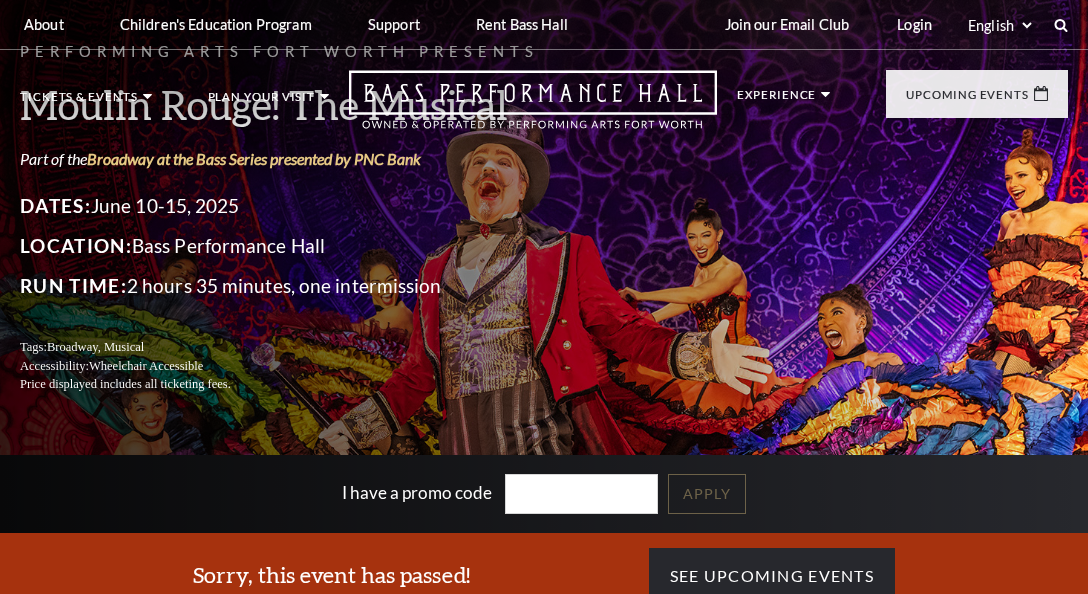 scroll, scrollTop: 0, scrollLeft: 0, axis: both 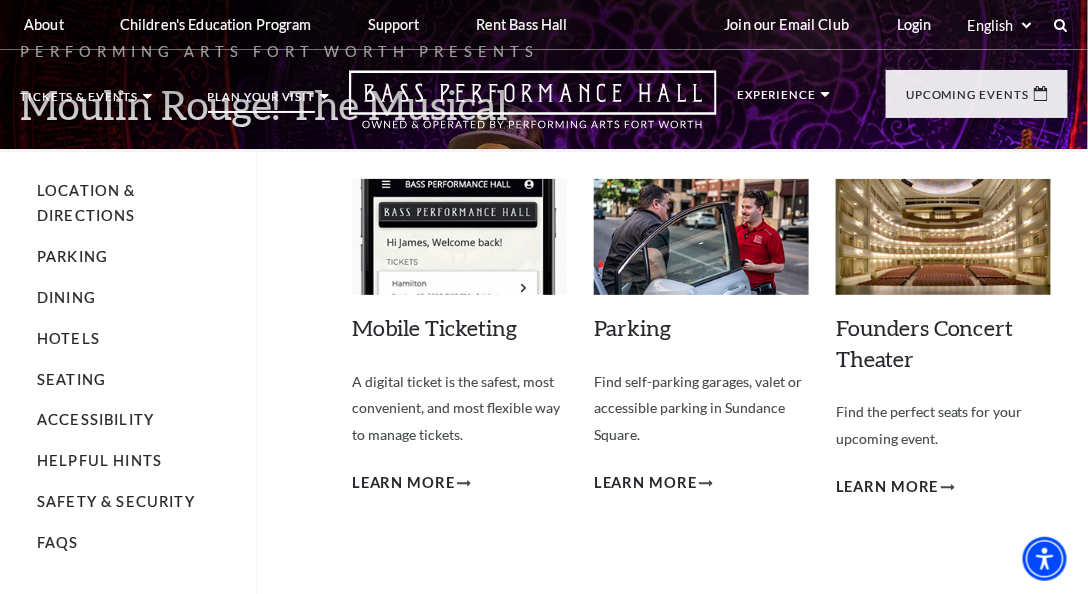 click on "Location & Directions
Parking
Dining
Hotels
Seating
Accessibility
Helpful Hints
Safety & Security
FAQs
Mobile Ticketing
A digital ticket is the safest, most convenient, and most flexible way to manage tickets.
Learn More
Parking
Find self-parking garages, valet or accessible parking in Sundance Square.
Learn More" at bounding box center (544, 394) 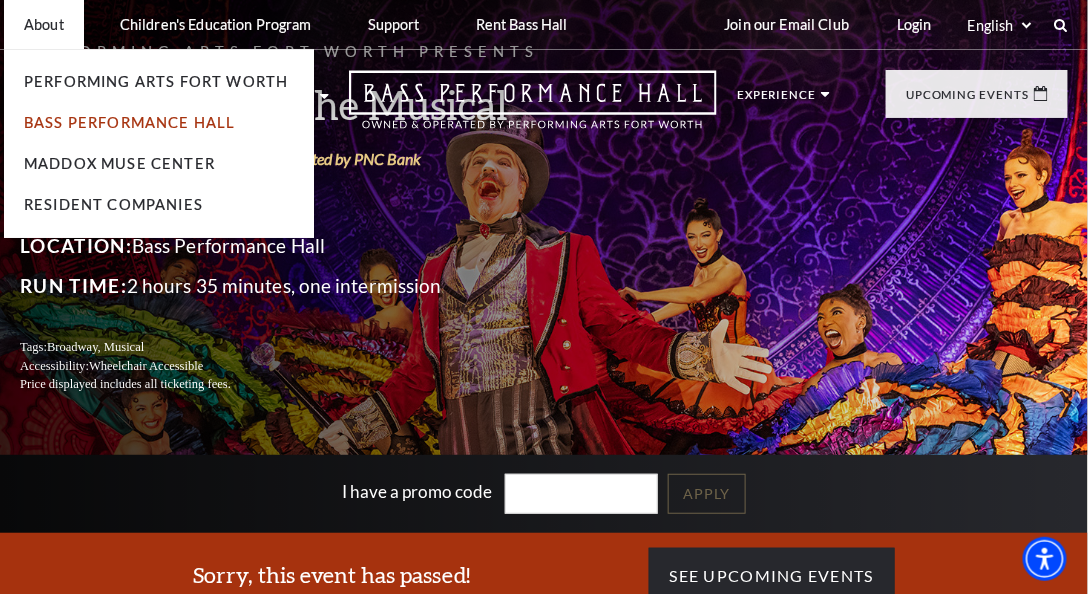 click on "Bass Performance Hall" at bounding box center [130, 122] 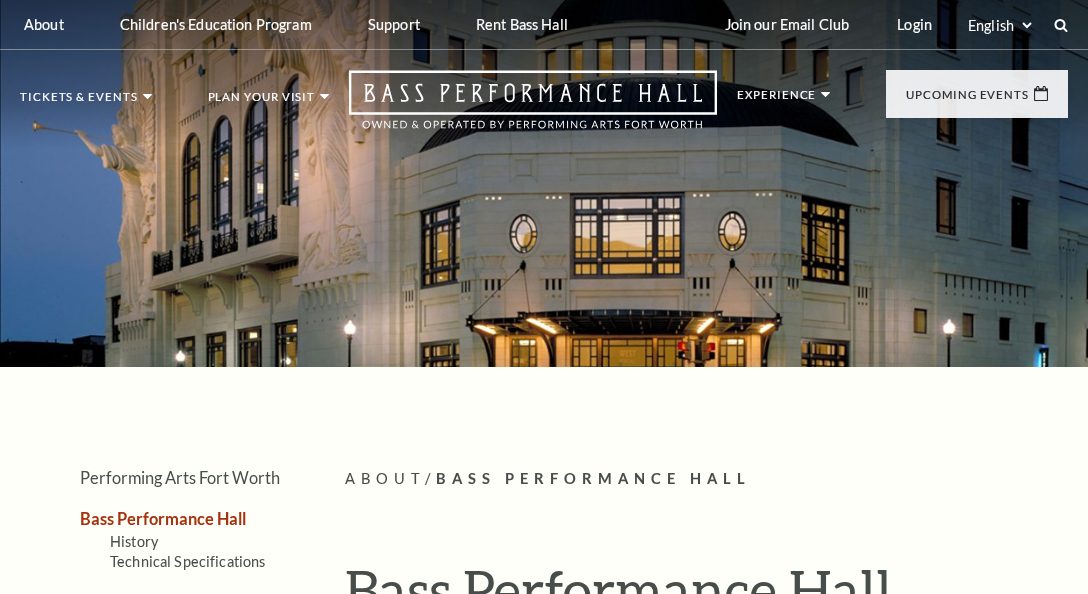 scroll, scrollTop: 0, scrollLeft: 0, axis: both 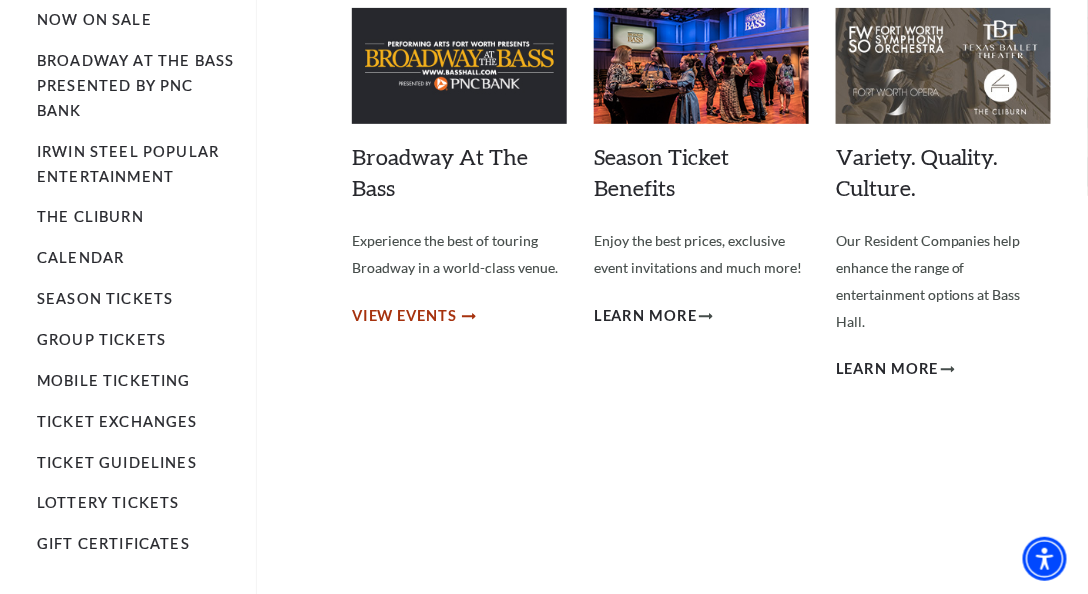 click on "View Events" at bounding box center (404, 316) 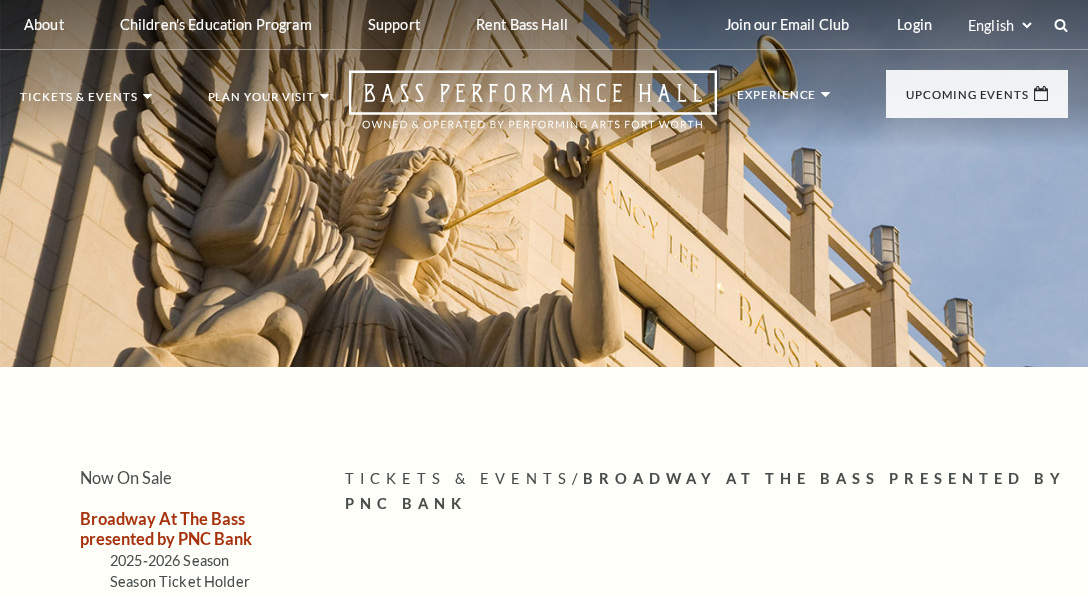 scroll, scrollTop: 0, scrollLeft: 0, axis: both 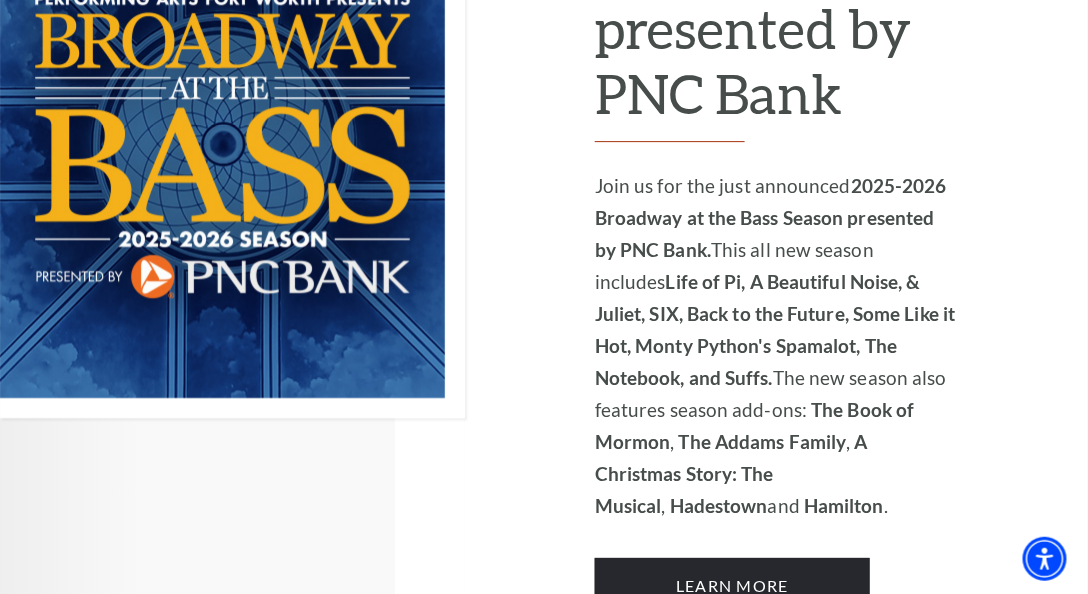 drag, startPoint x: 624, startPoint y: 312, endPoint x: 530, endPoint y: 308, distance: 94.08507 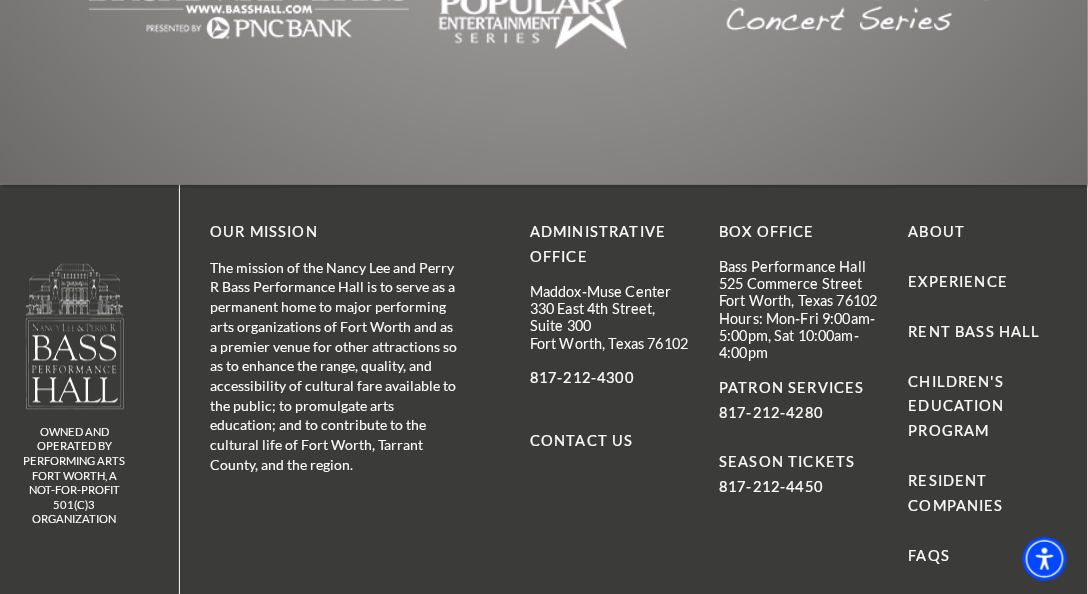 scroll, scrollTop: 2788, scrollLeft: 0, axis: vertical 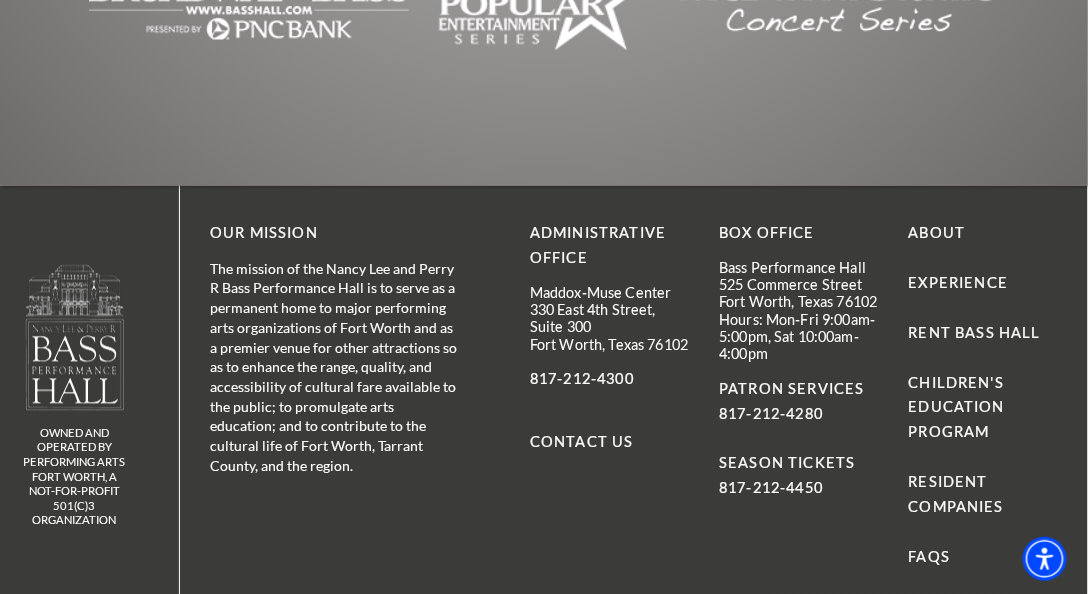 drag, startPoint x: 759, startPoint y: 406, endPoint x: 438, endPoint y: 103, distance: 441.41818 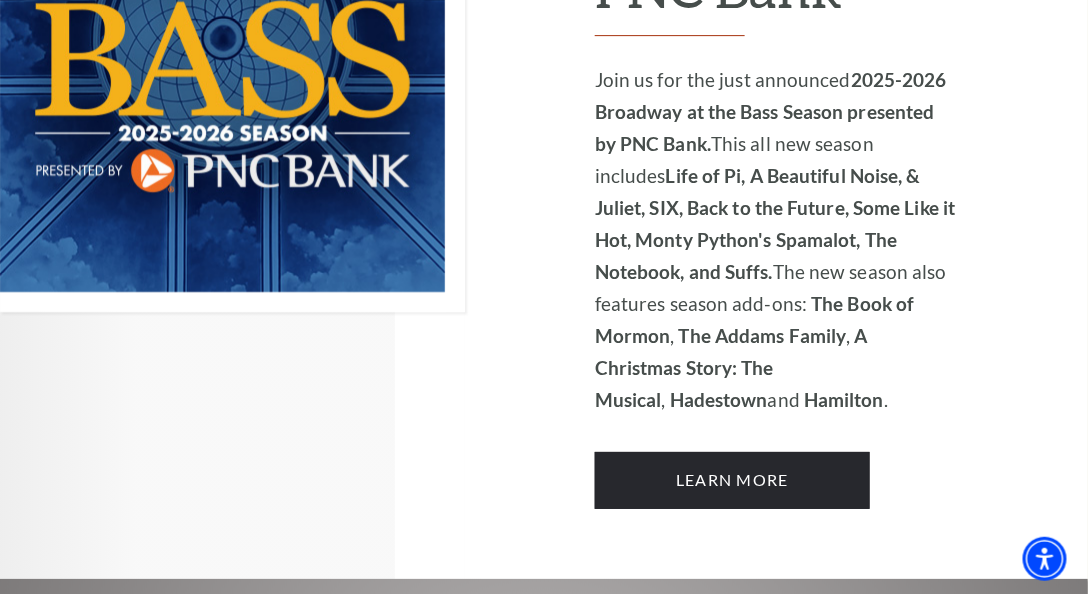 scroll, scrollTop: 1645, scrollLeft: 0, axis: vertical 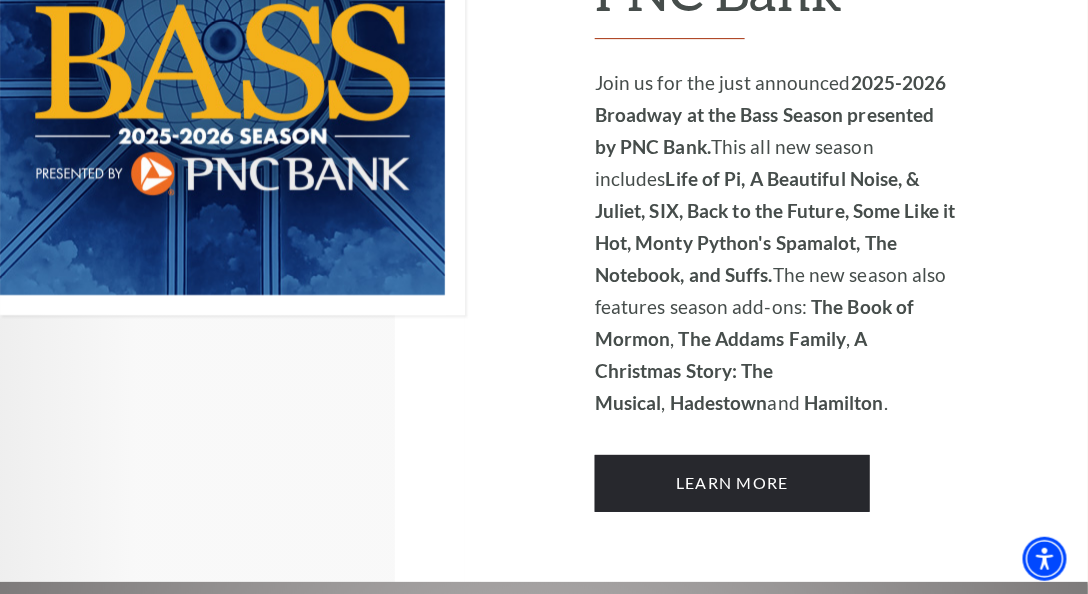 click on "Hamilton" at bounding box center (844, 402) 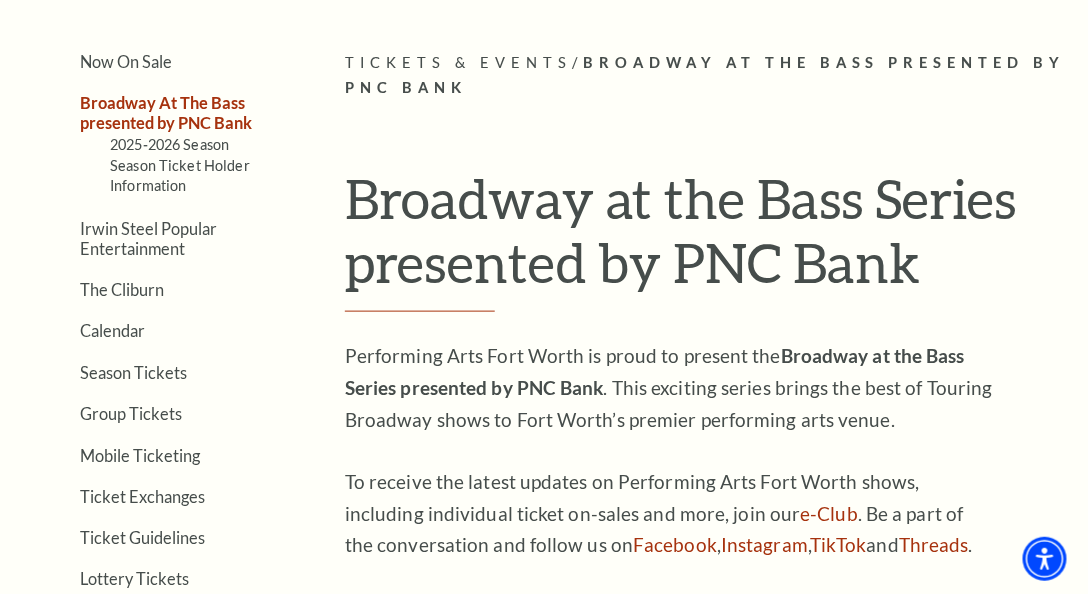 scroll, scrollTop: 388, scrollLeft: 0, axis: vertical 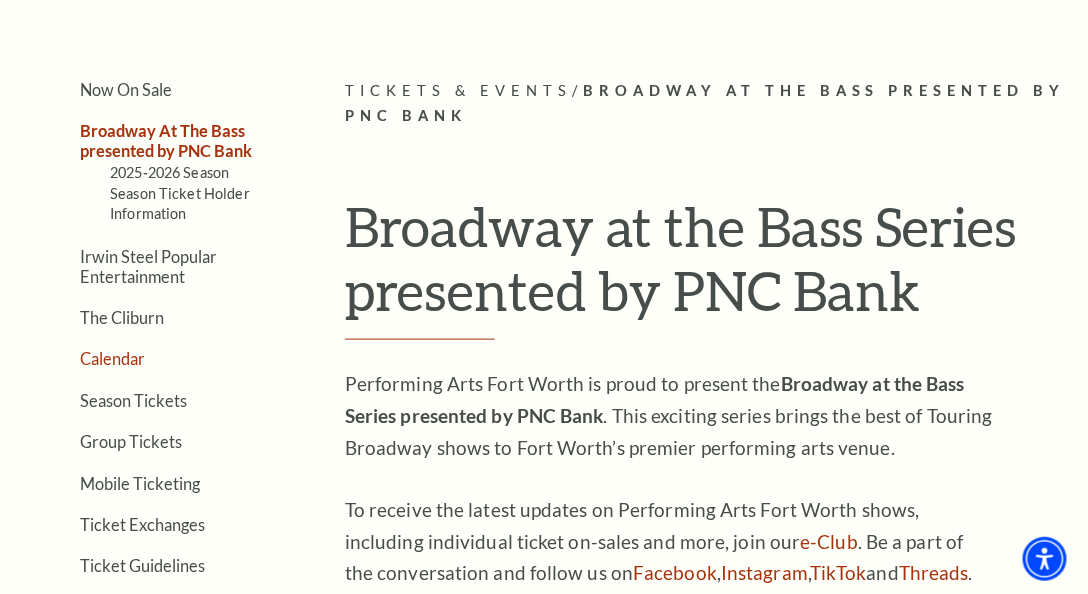 click on "Calendar" at bounding box center [112, 358] 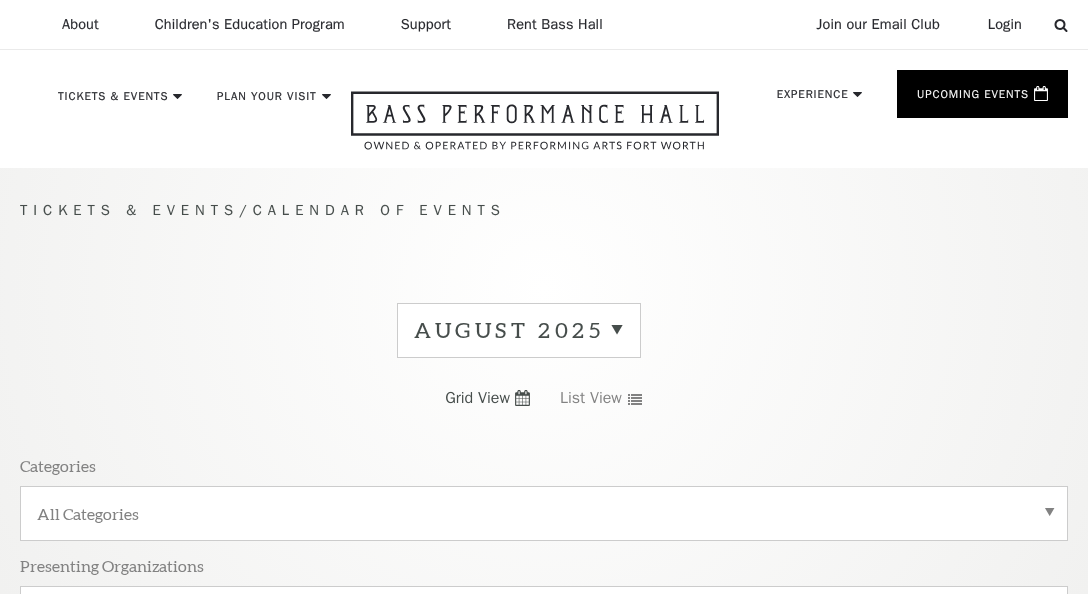 scroll, scrollTop: 0, scrollLeft: 0, axis: both 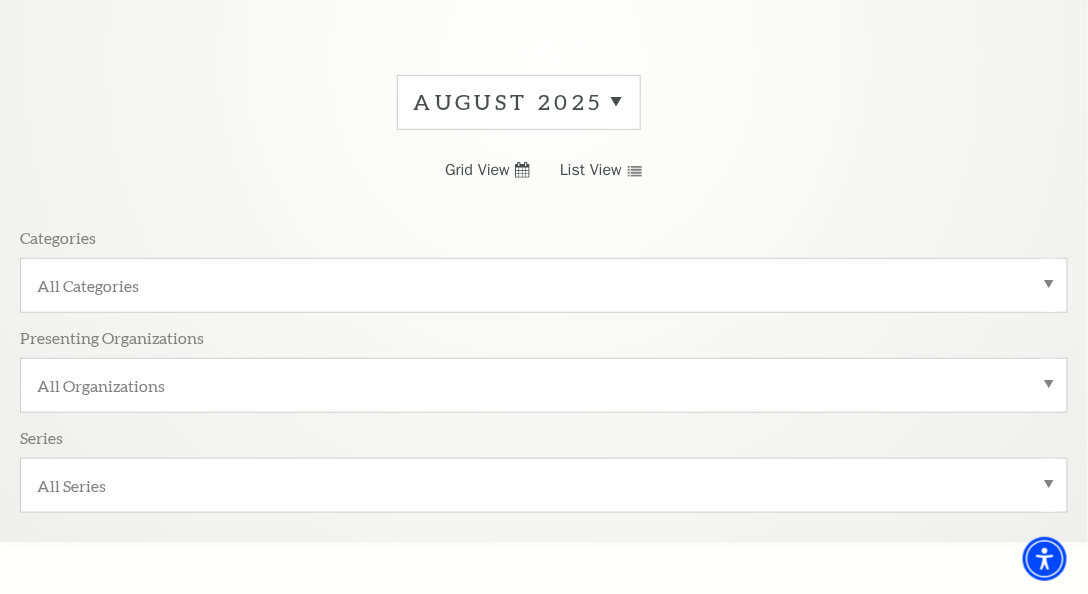click 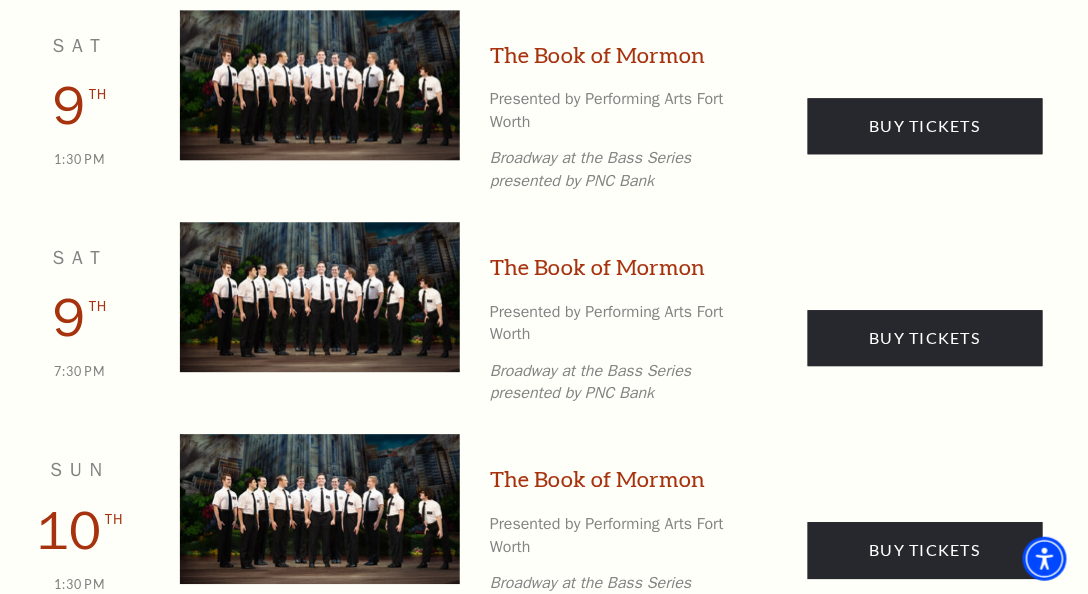 scroll, scrollTop: 1253, scrollLeft: 0, axis: vertical 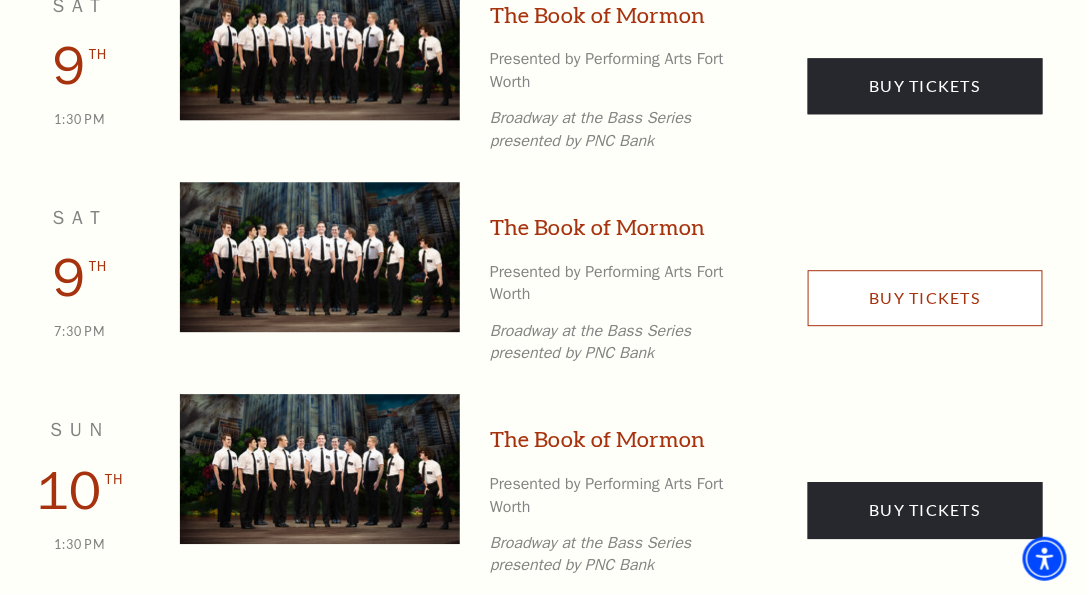 click on "Buy Tickets" at bounding box center (925, 298) 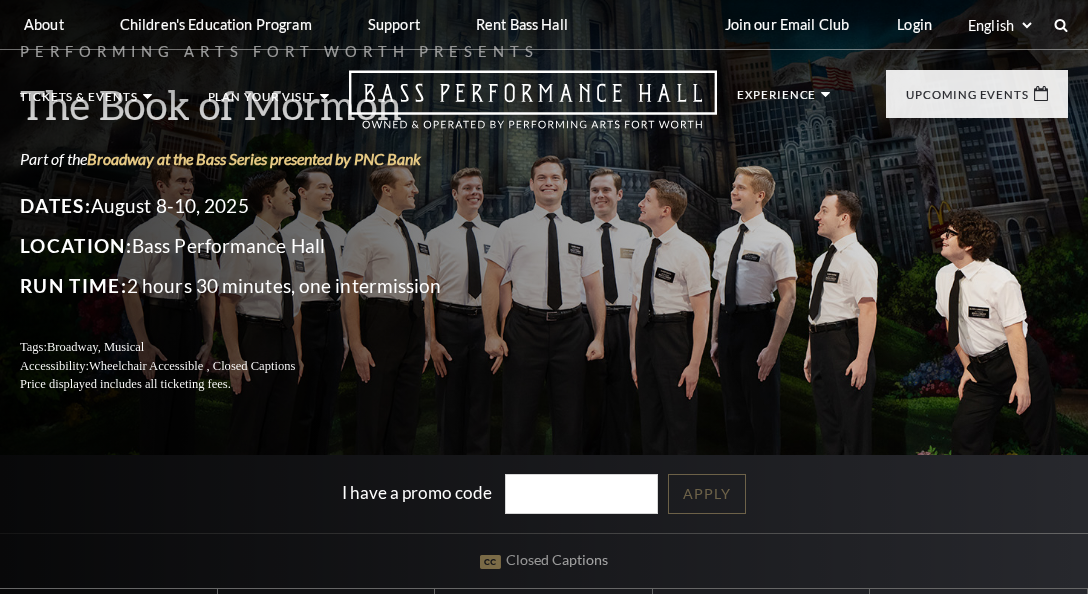 scroll, scrollTop: 0, scrollLeft: 0, axis: both 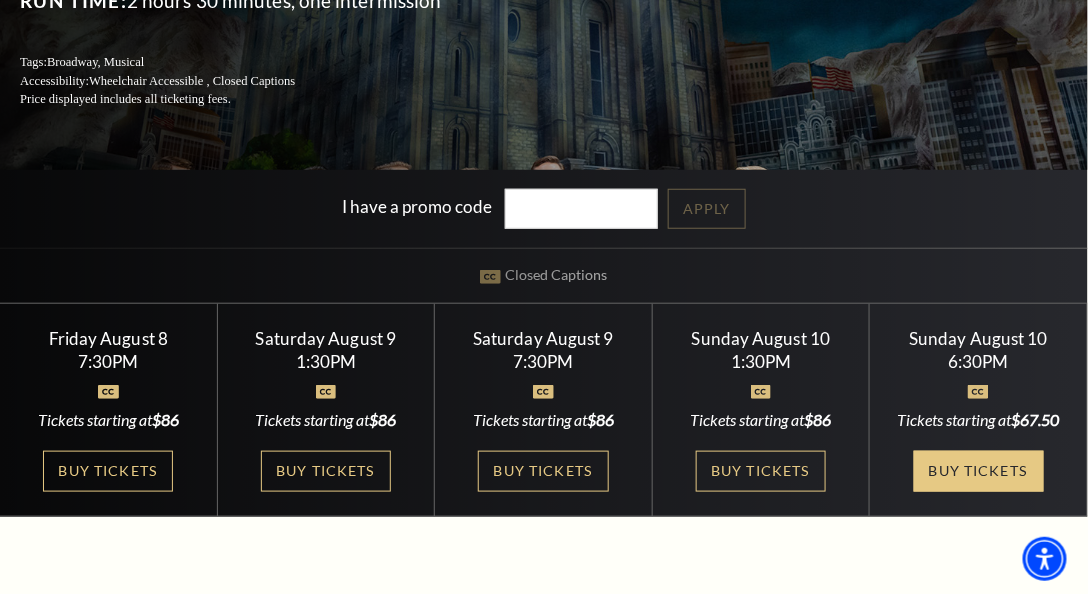 click on "Buy Tickets" at bounding box center (979, 471) 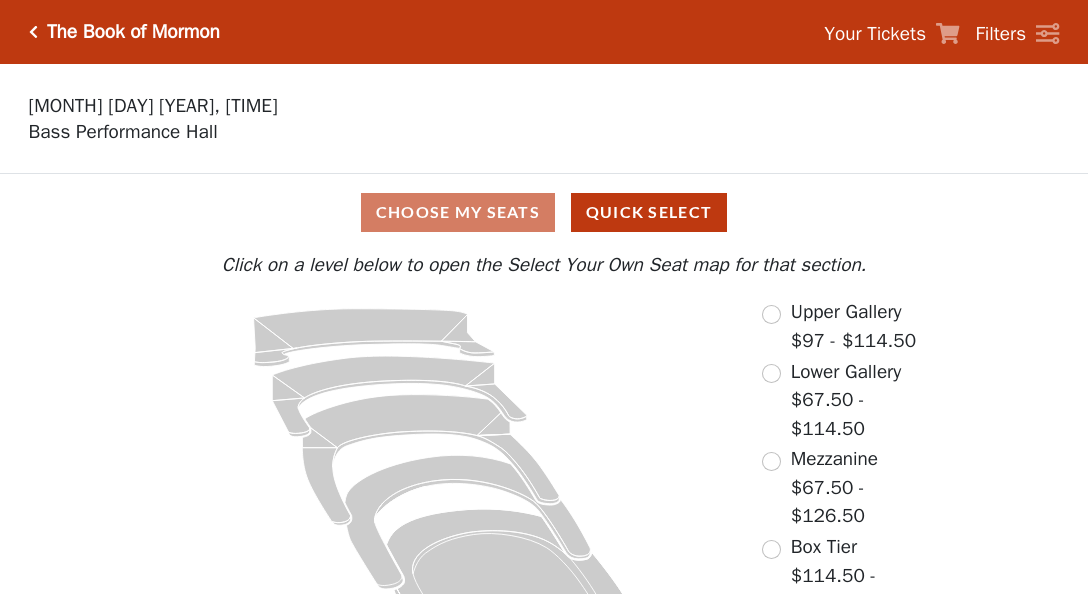scroll, scrollTop: 0, scrollLeft: 0, axis: both 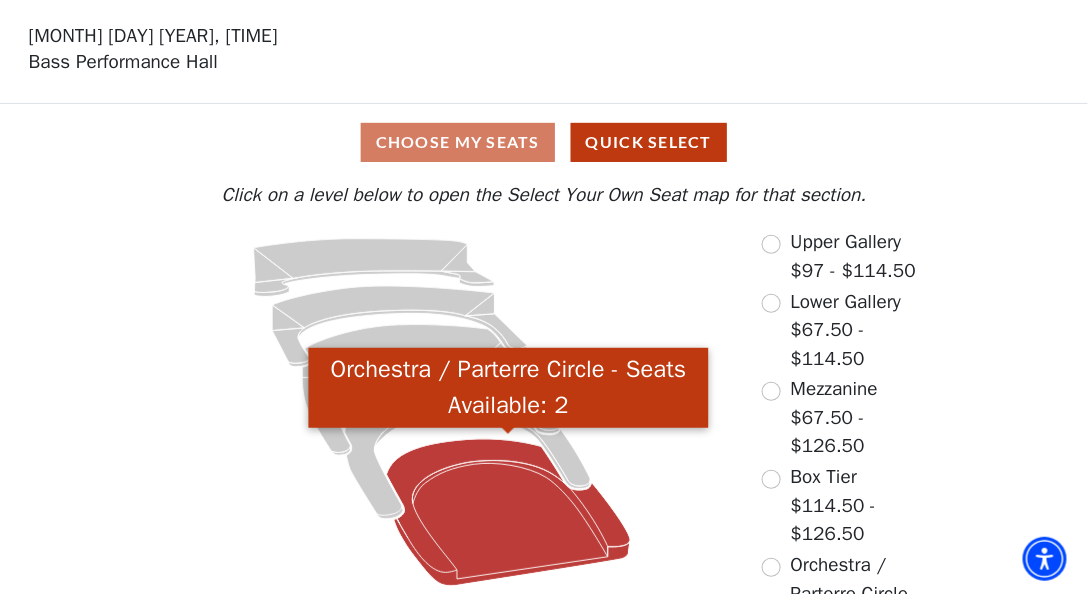 click 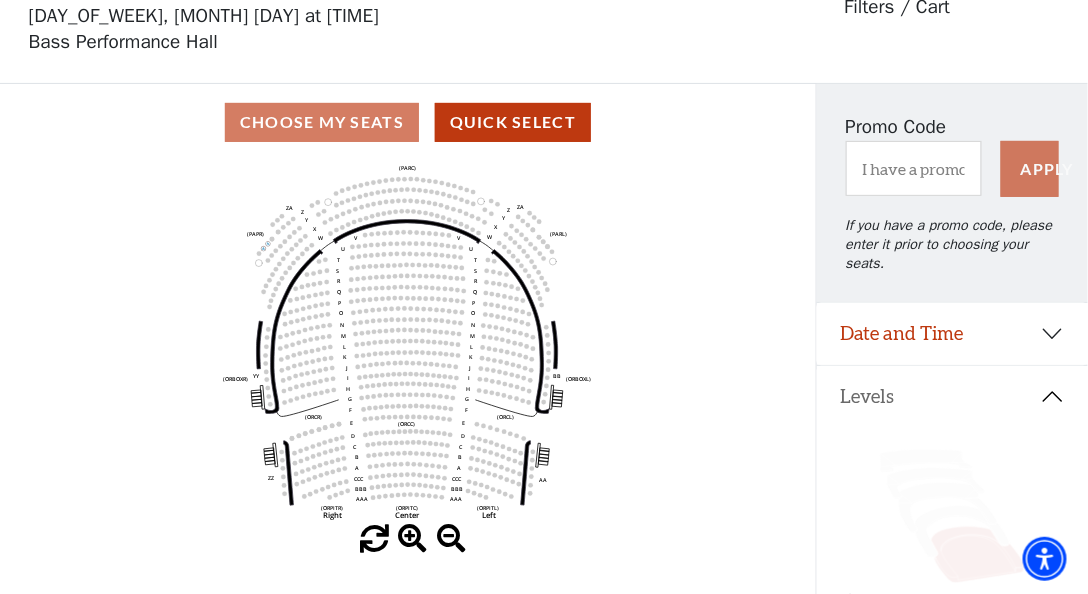 scroll, scrollTop: 92, scrollLeft: 0, axis: vertical 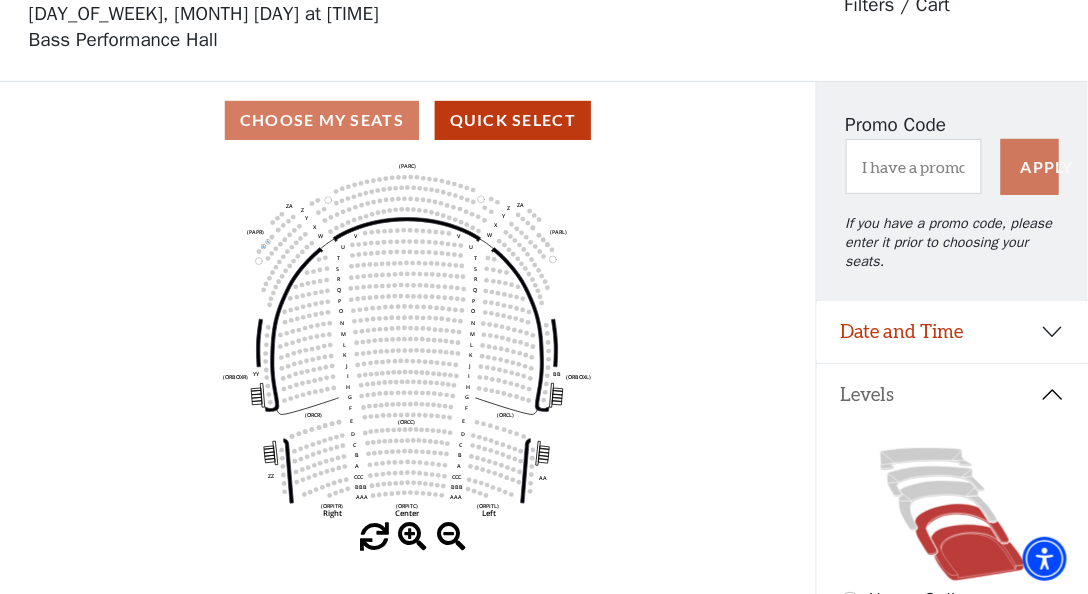 click 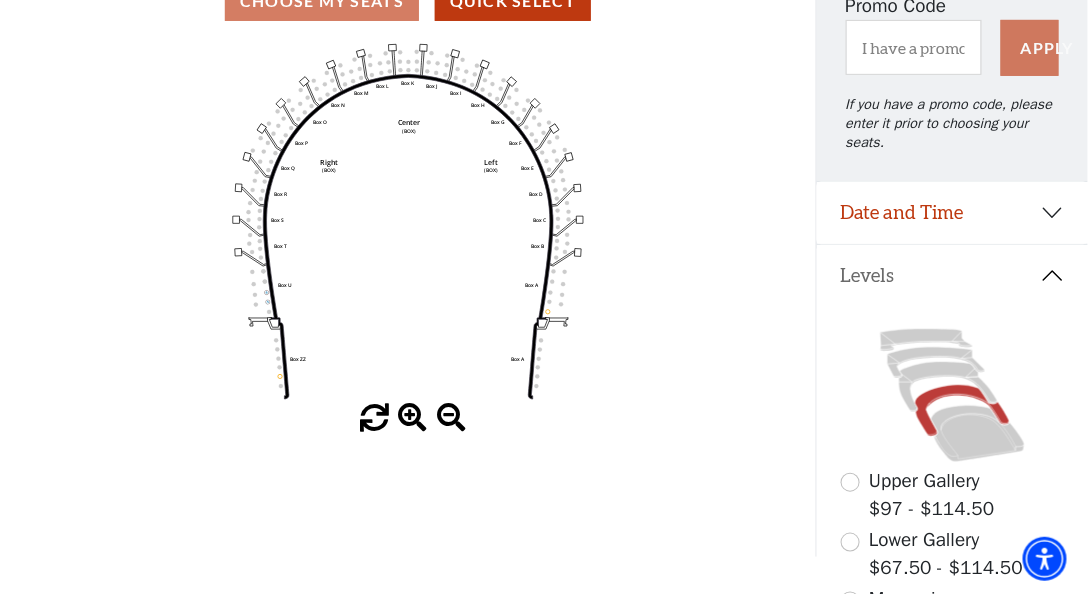scroll, scrollTop: 206, scrollLeft: 0, axis: vertical 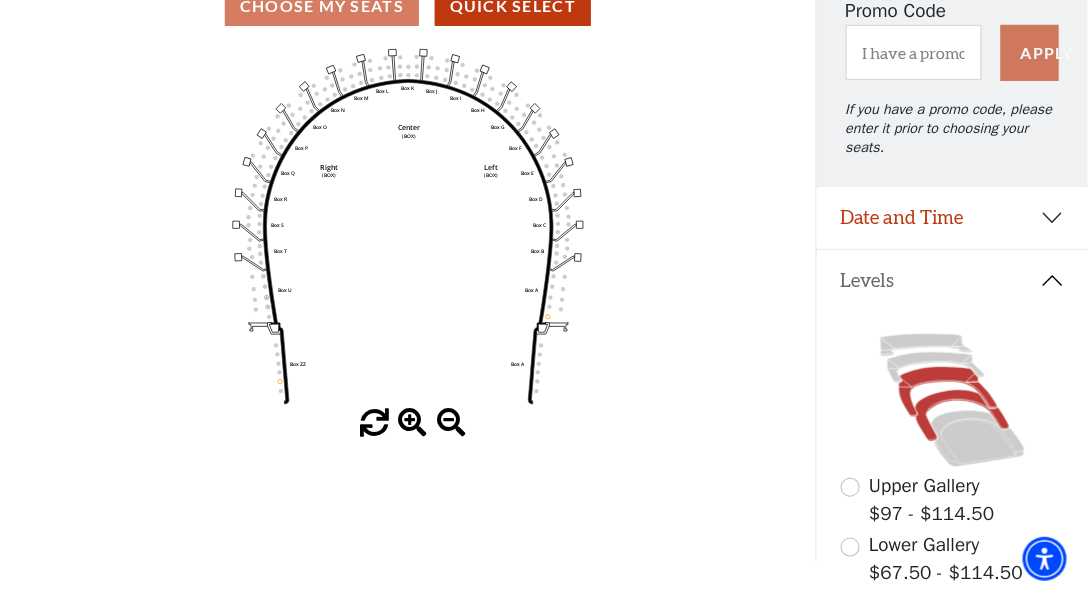 click 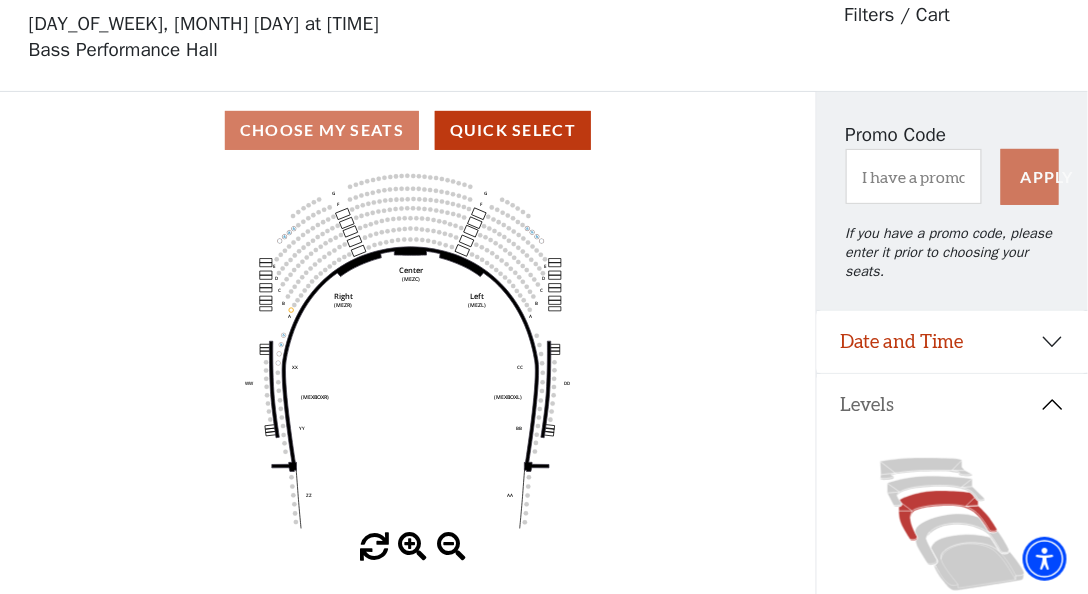 scroll, scrollTop: 92, scrollLeft: 0, axis: vertical 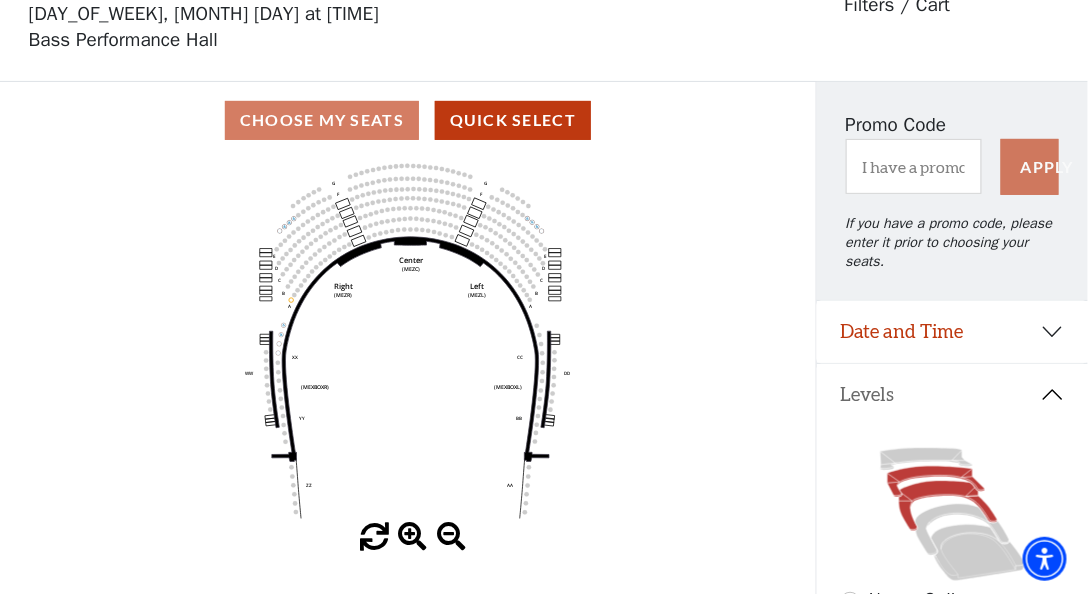 click 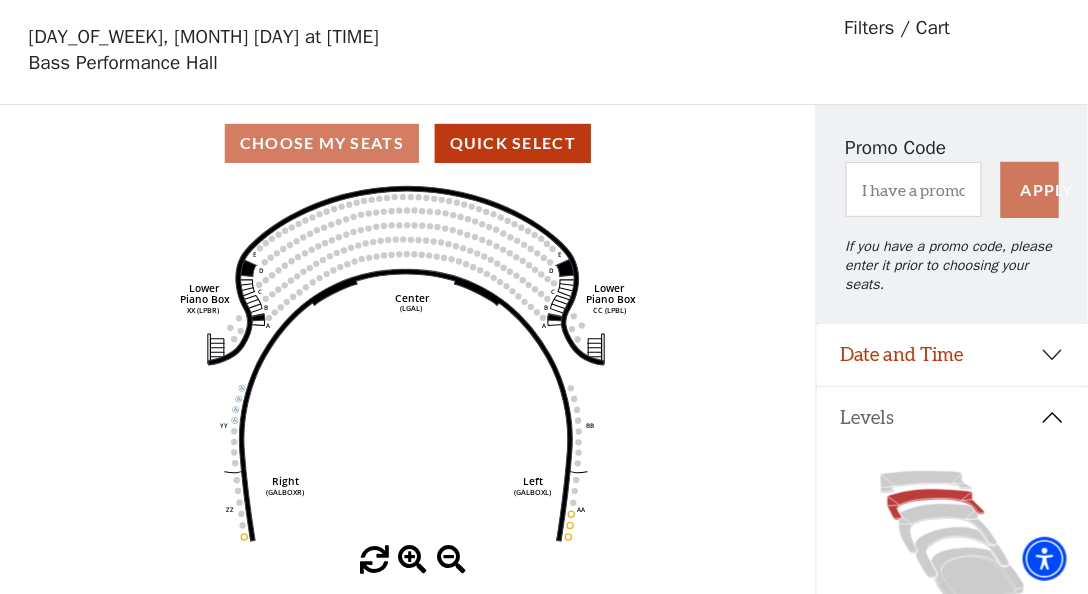 scroll, scrollTop: 92, scrollLeft: 0, axis: vertical 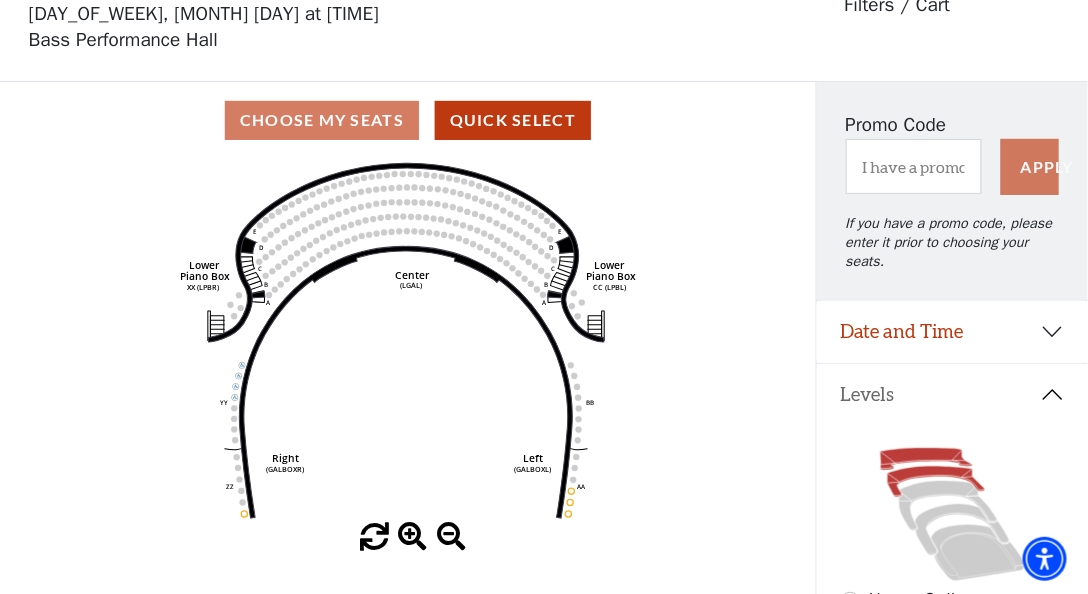 click 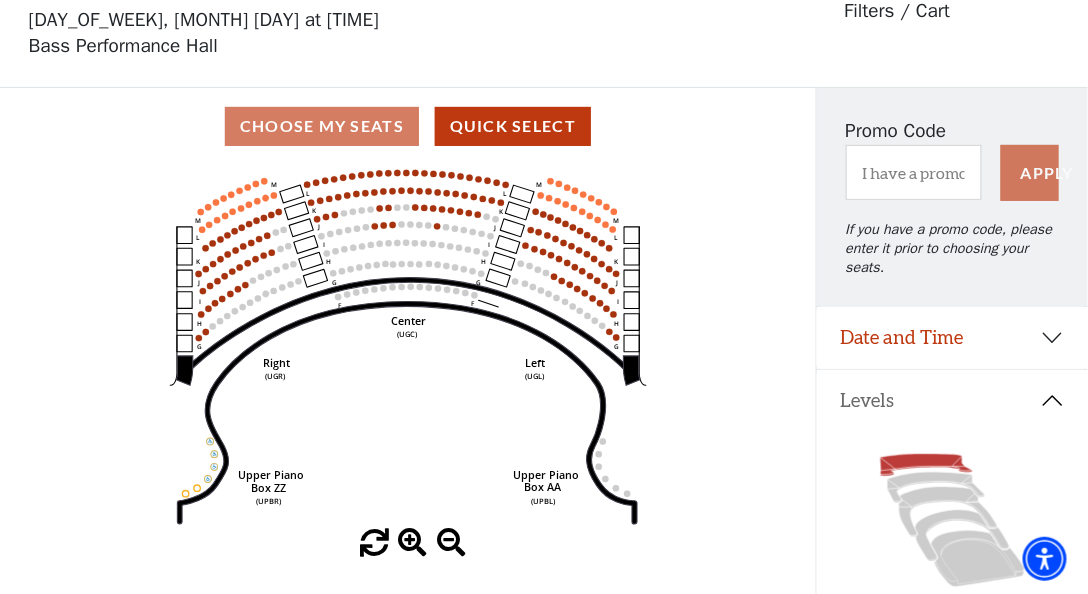 scroll, scrollTop: 92, scrollLeft: 0, axis: vertical 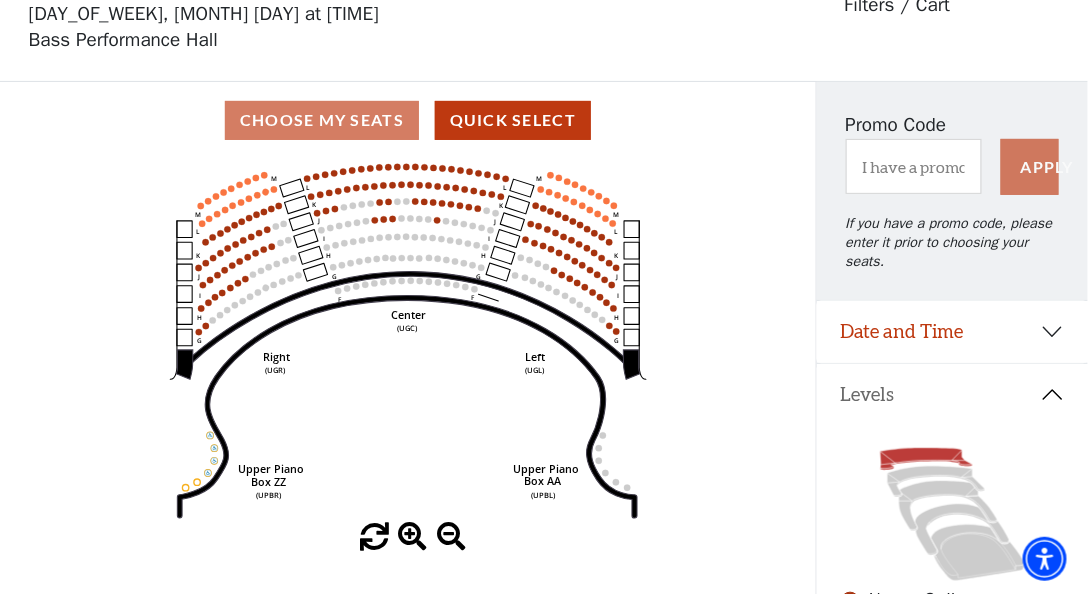 click on "Center   (UGC)   Right   (UGR)   Left   (UGL)   Upper Piano   Box ZZ   (UPBR)   Upper Piano   Box AA   (UPBL)   M   L   K   J   I   H   G   M   L   K   J   I   H   G   M   L   K   J   I   H   G   F   M   L   K   J   I   H   G   F" 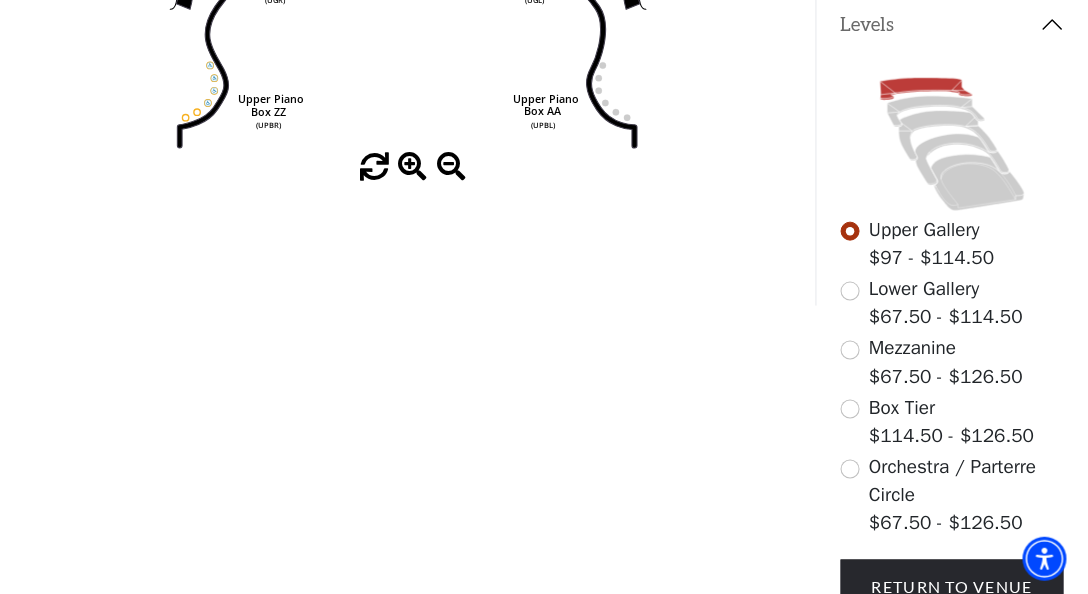 scroll, scrollTop: 549, scrollLeft: 0, axis: vertical 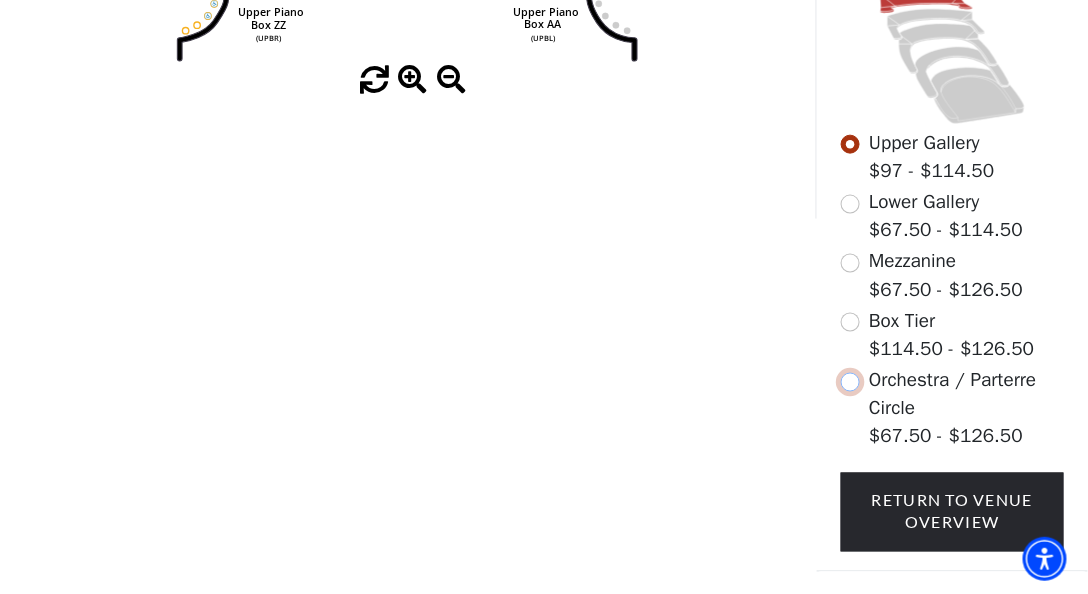 click at bounding box center [850, 382] 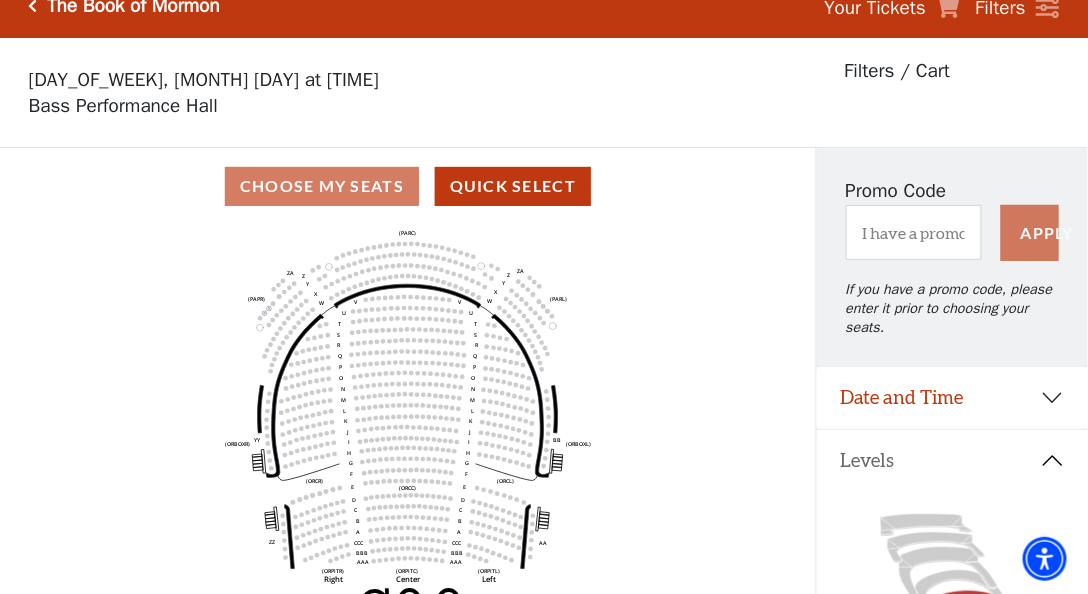 scroll, scrollTop: 0, scrollLeft: 0, axis: both 